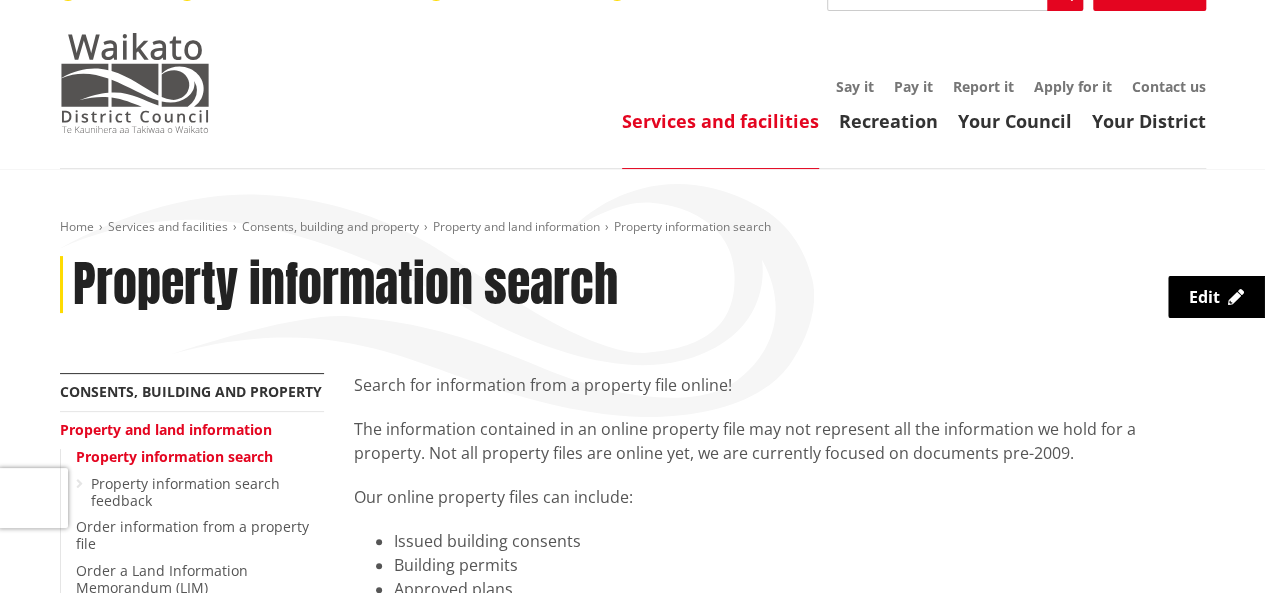 scroll, scrollTop: 0, scrollLeft: 0, axis: both 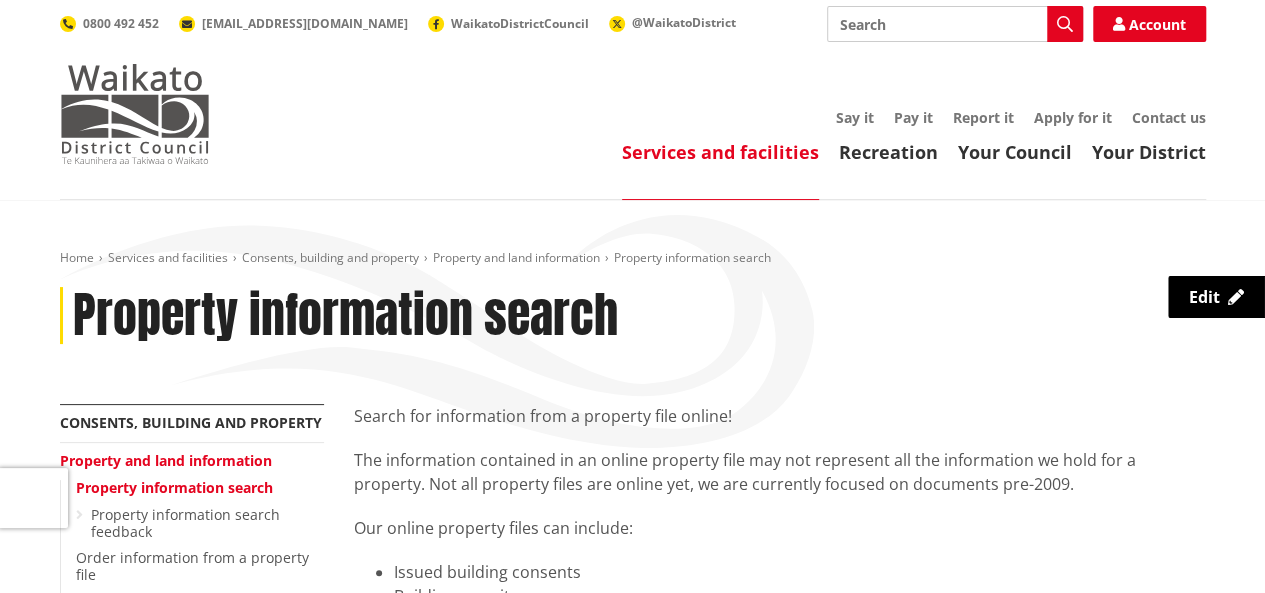 click at bounding box center [135, 114] 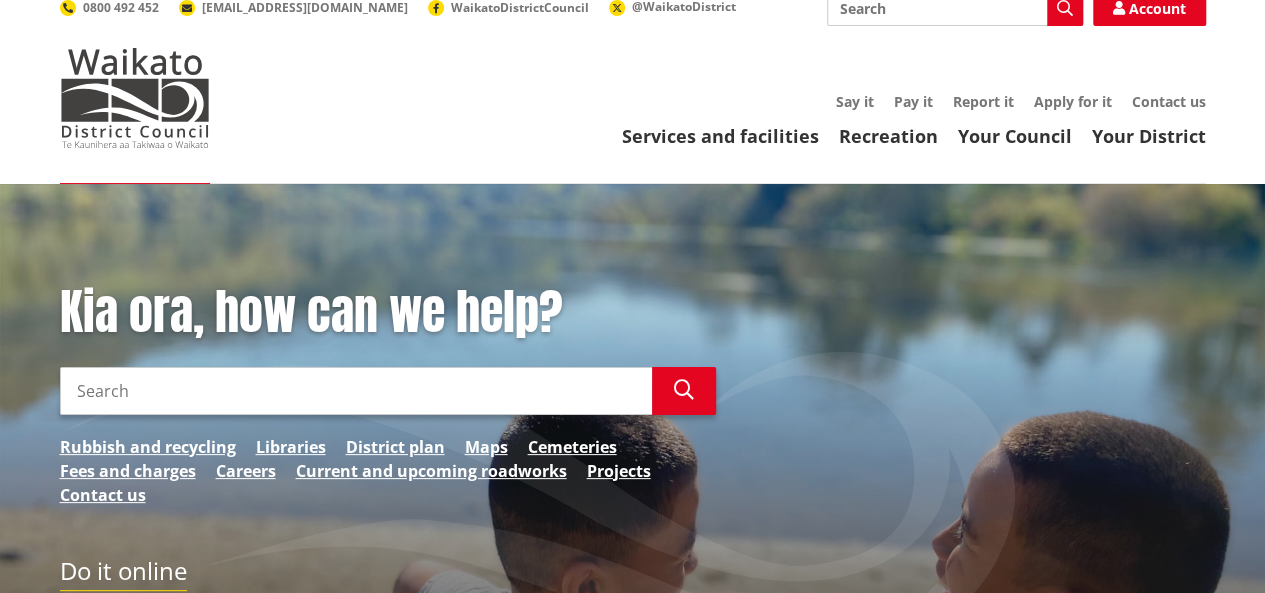 scroll, scrollTop: 400, scrollLeft: 0, axis: vertical 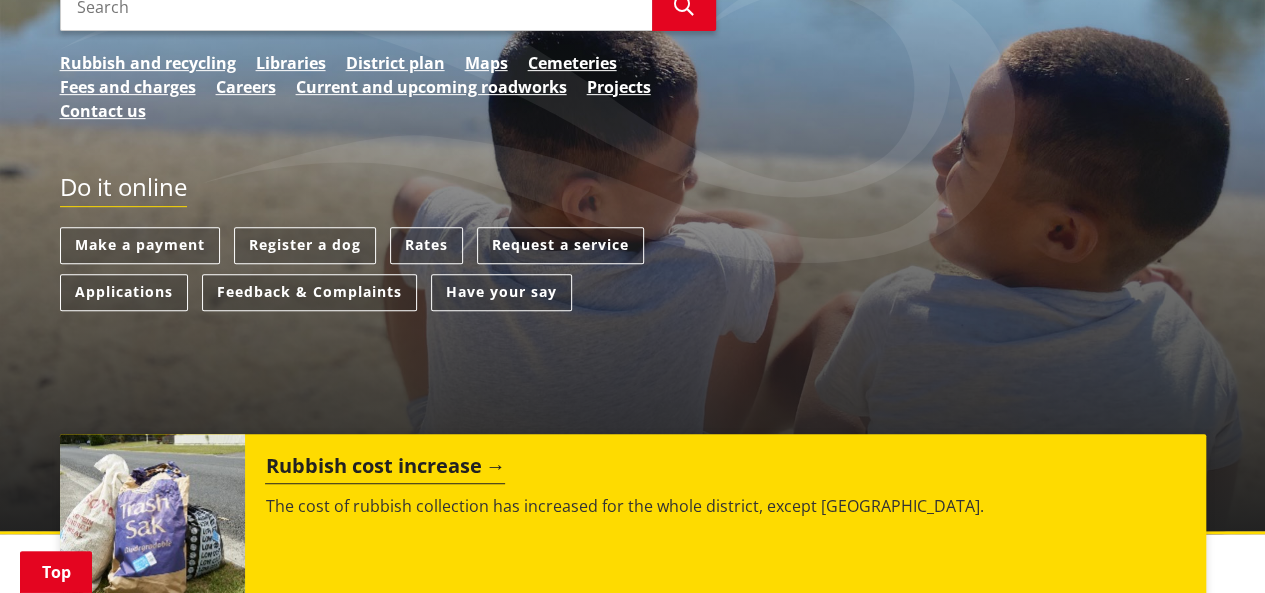 click on "Do it online" at bounding box center [388, 200] 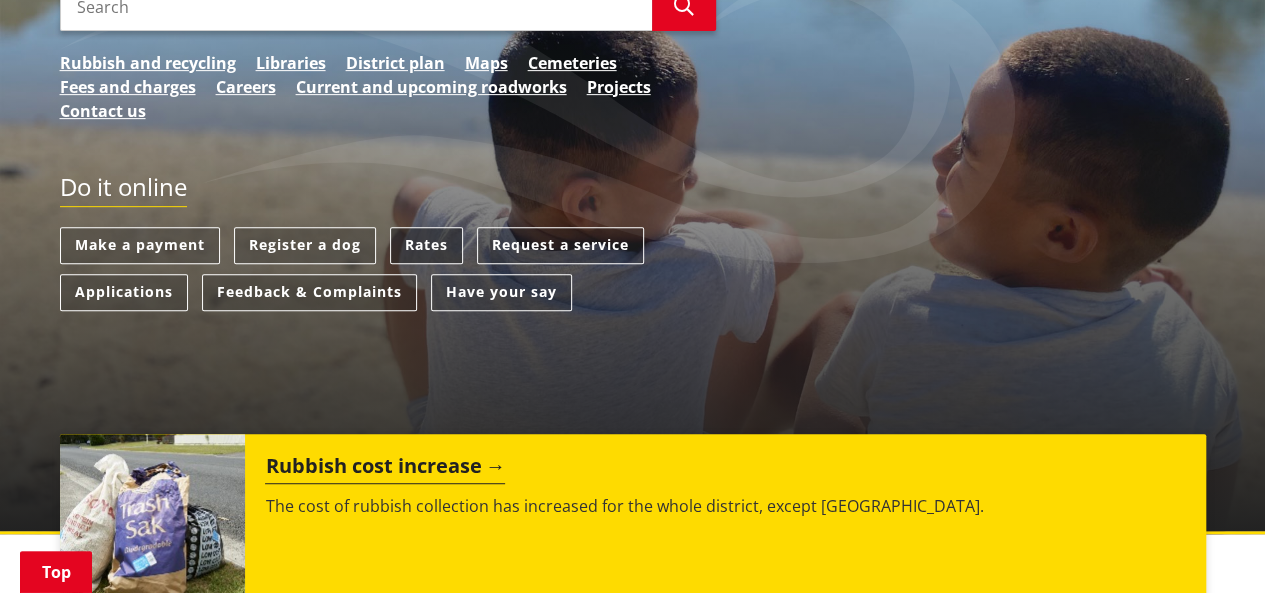 click on "Rates" at bounding box center [426, 245] 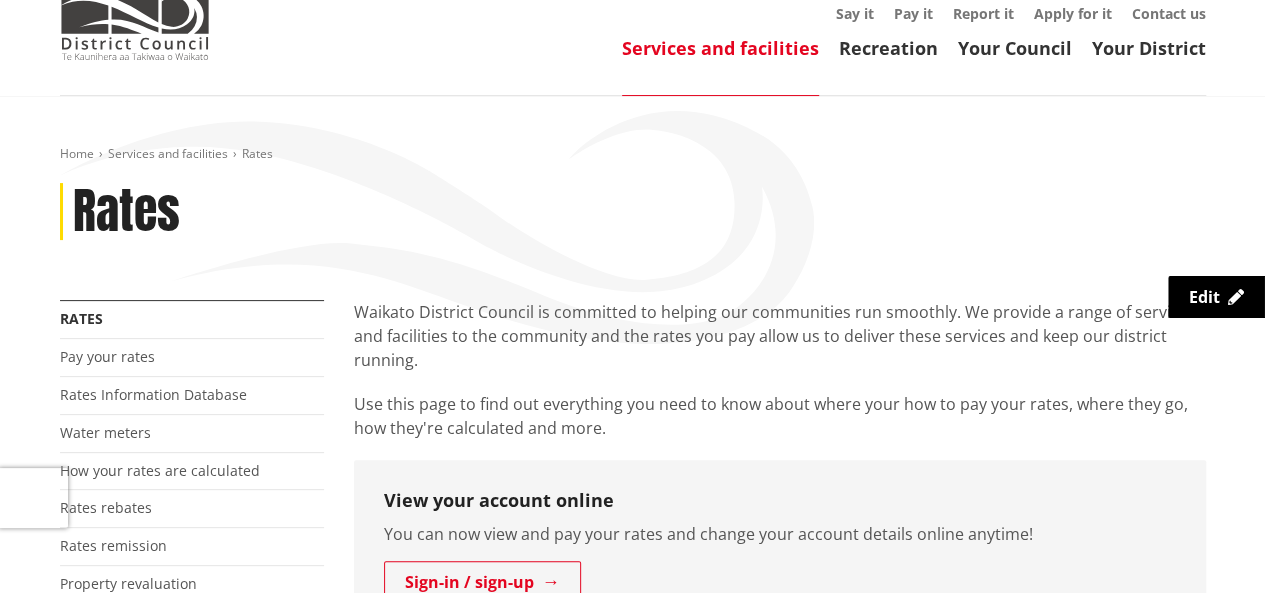scroll, scrollTop: 0, scrollLeft: 0, axis: both 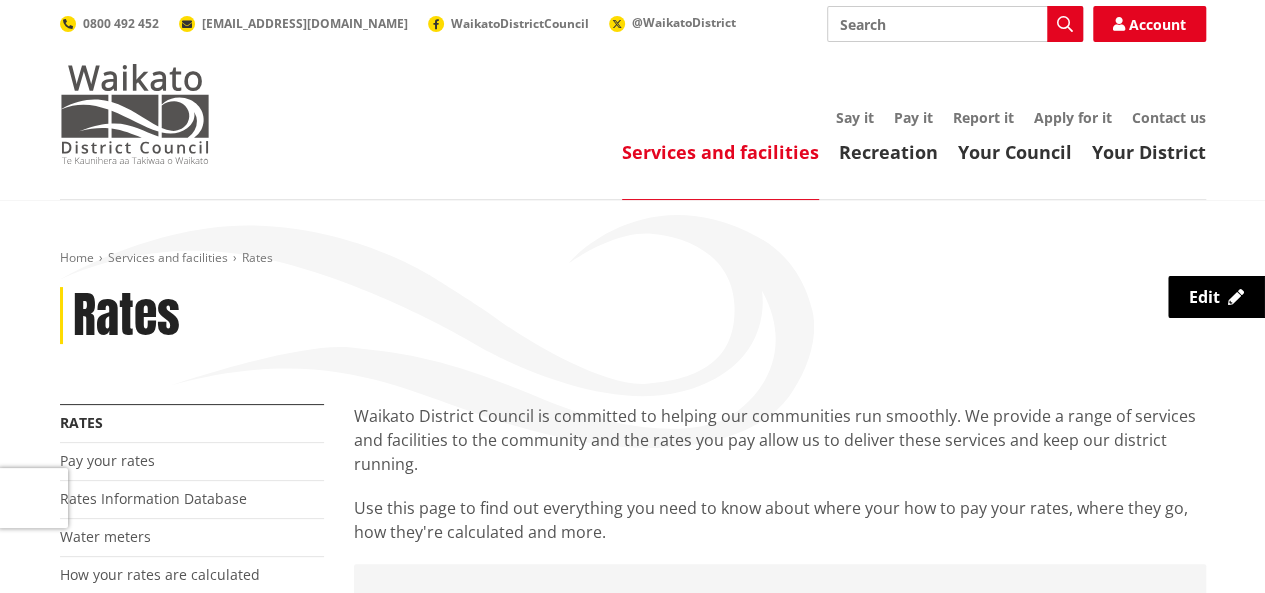 click at bounding box center [135, 114] 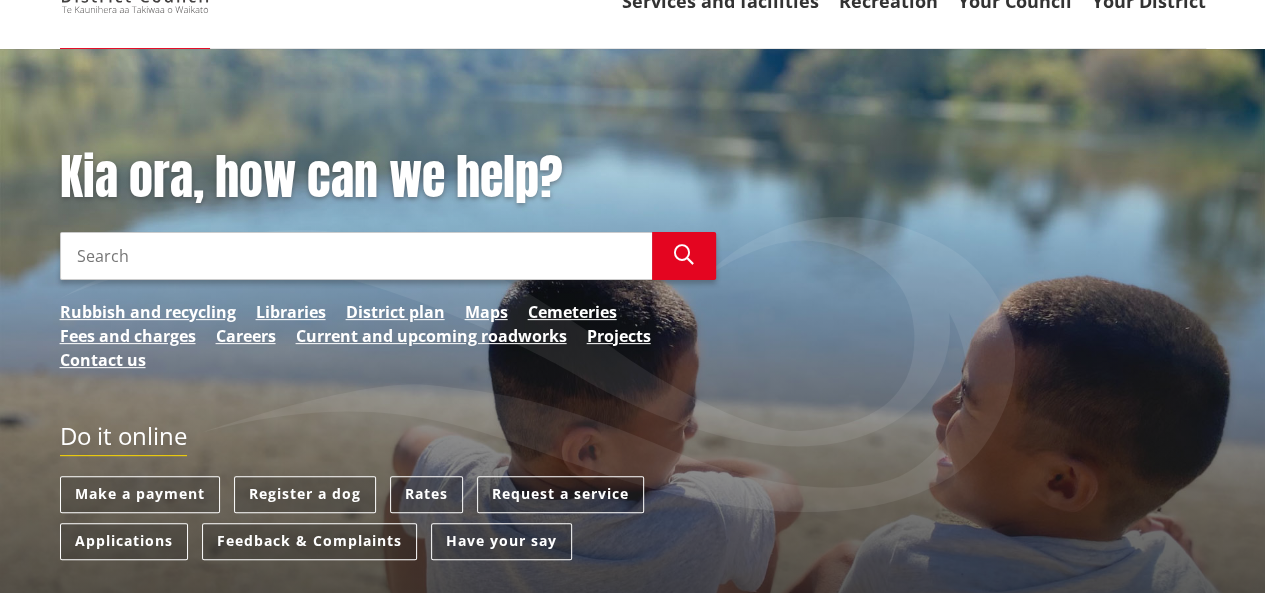 scroll, scrollTop: 300, scrollLeft: 0, axis: vertical 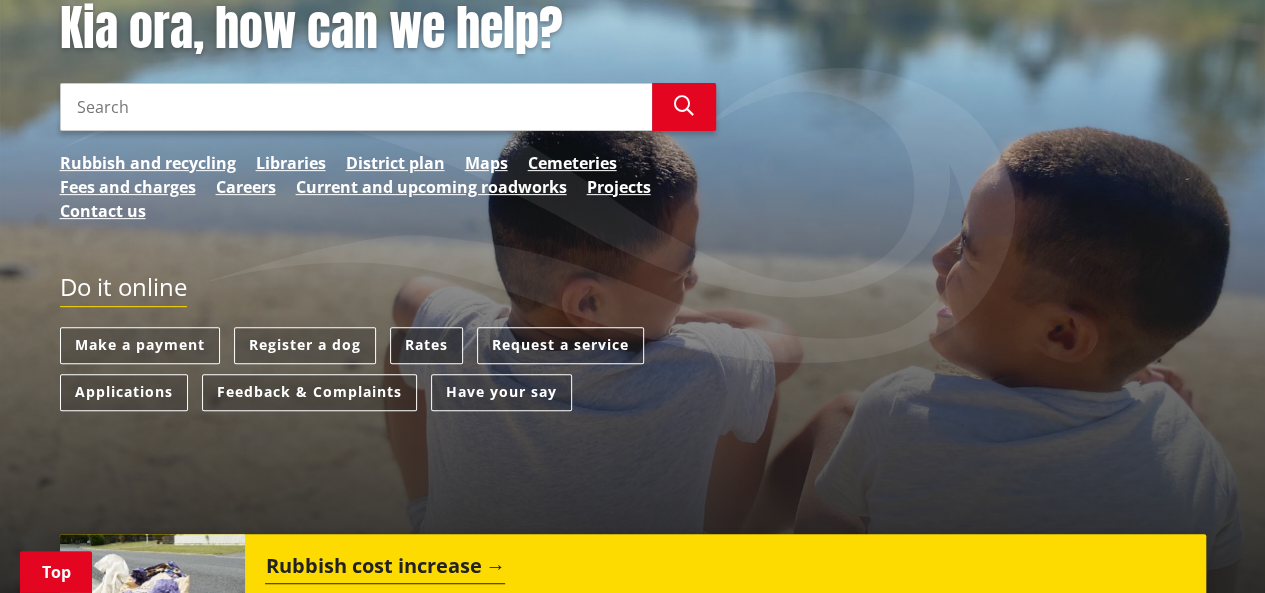 click on "Rates" at bounding box center [426, 345] 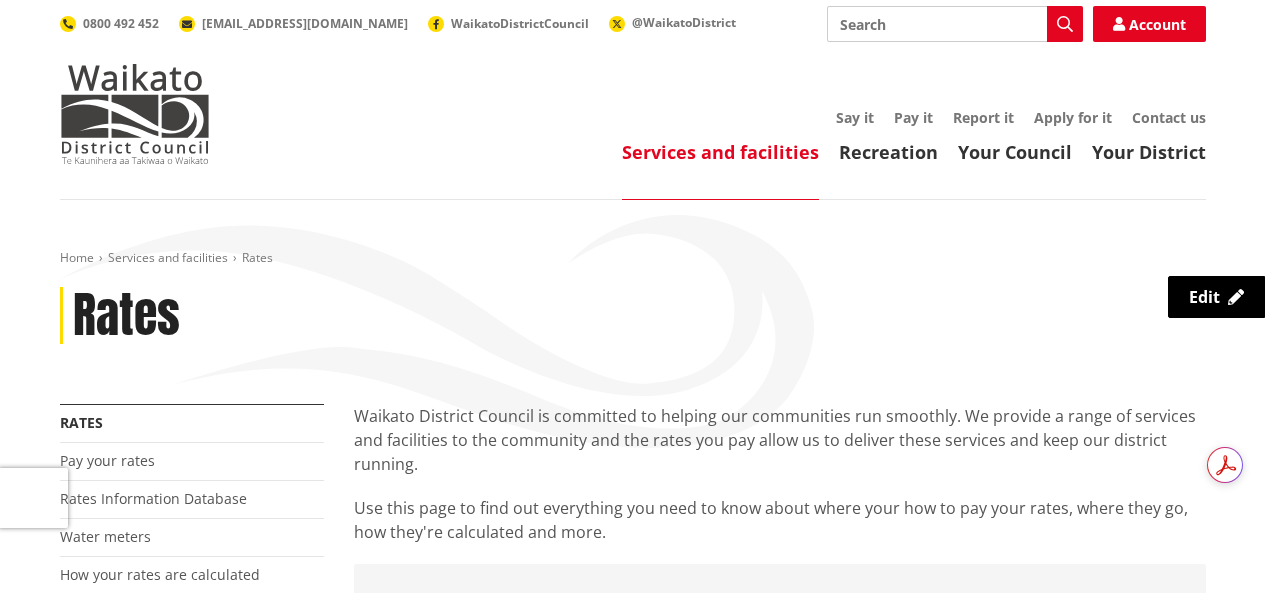 scroll, scrollTop: 0, scrollLeft: 0, axis: both 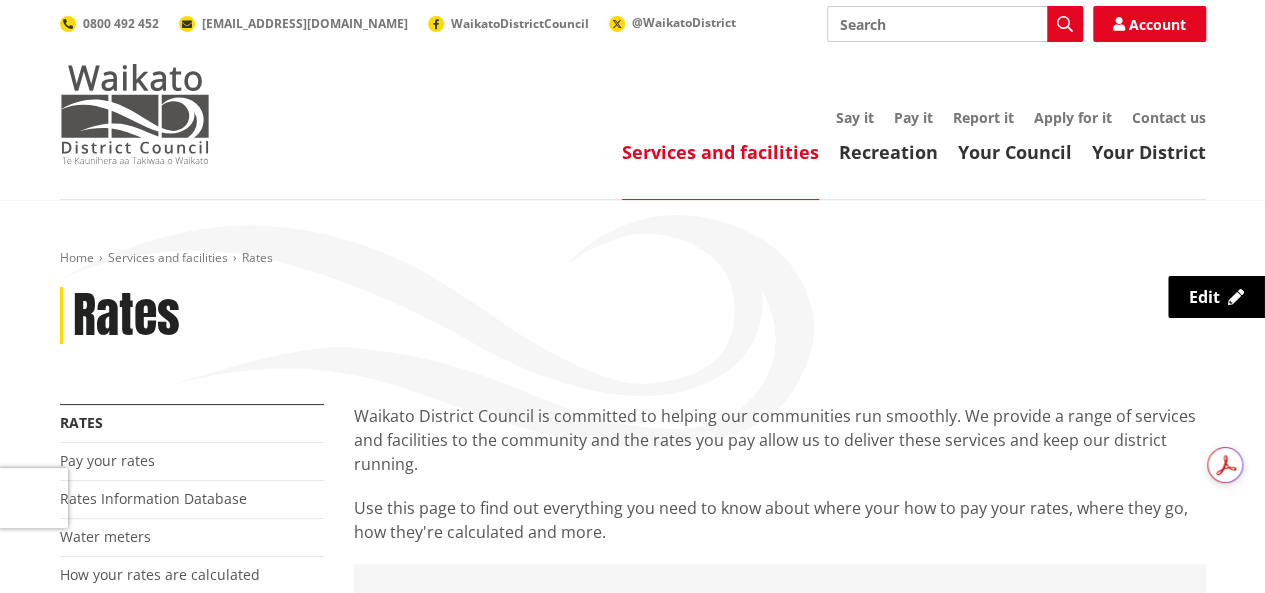 click at bounding box center (135, 114) 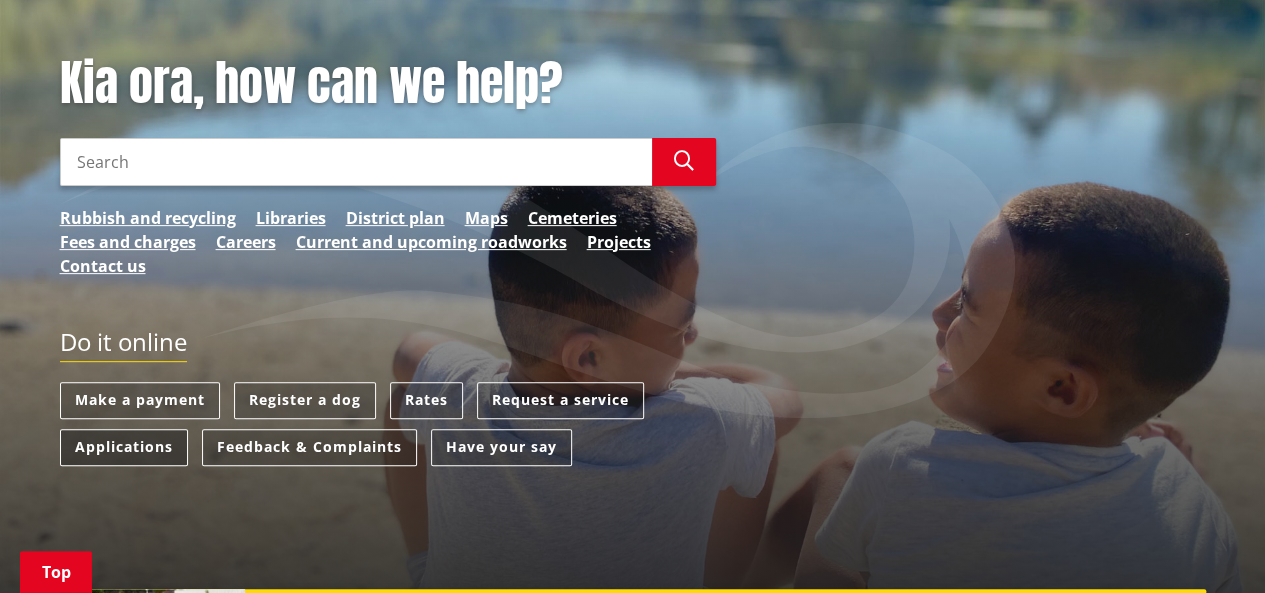 scroll, scrollTop: 300, scrollLeft: 0, axis: vertical 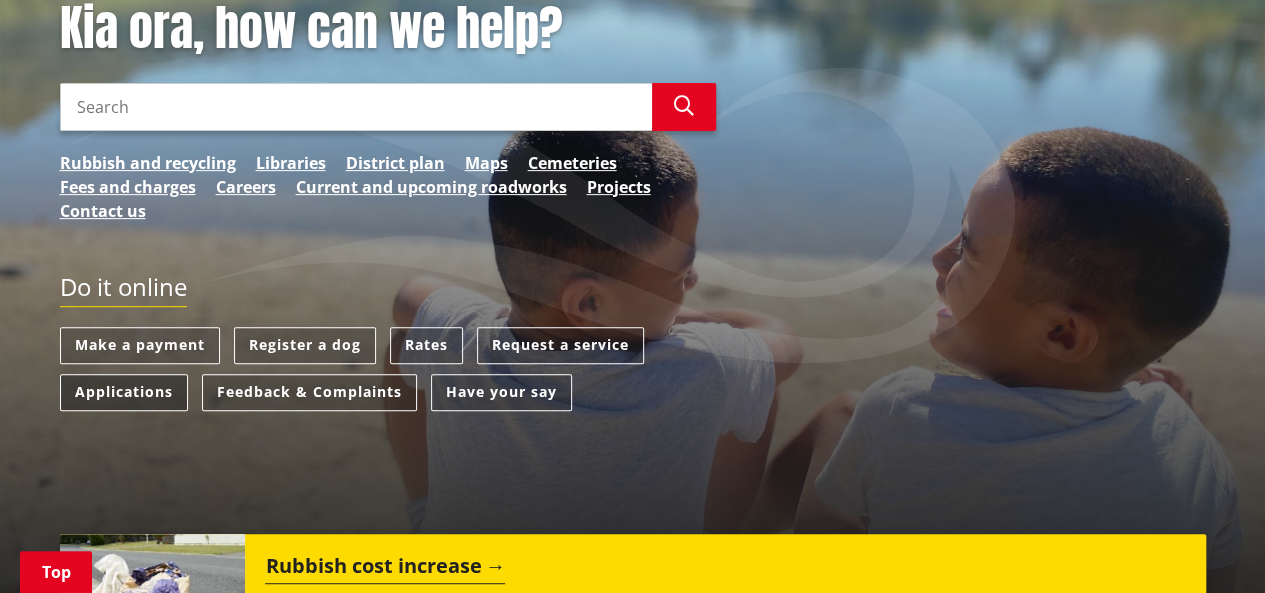 click on "Applications" at bounding box center [124, 392] 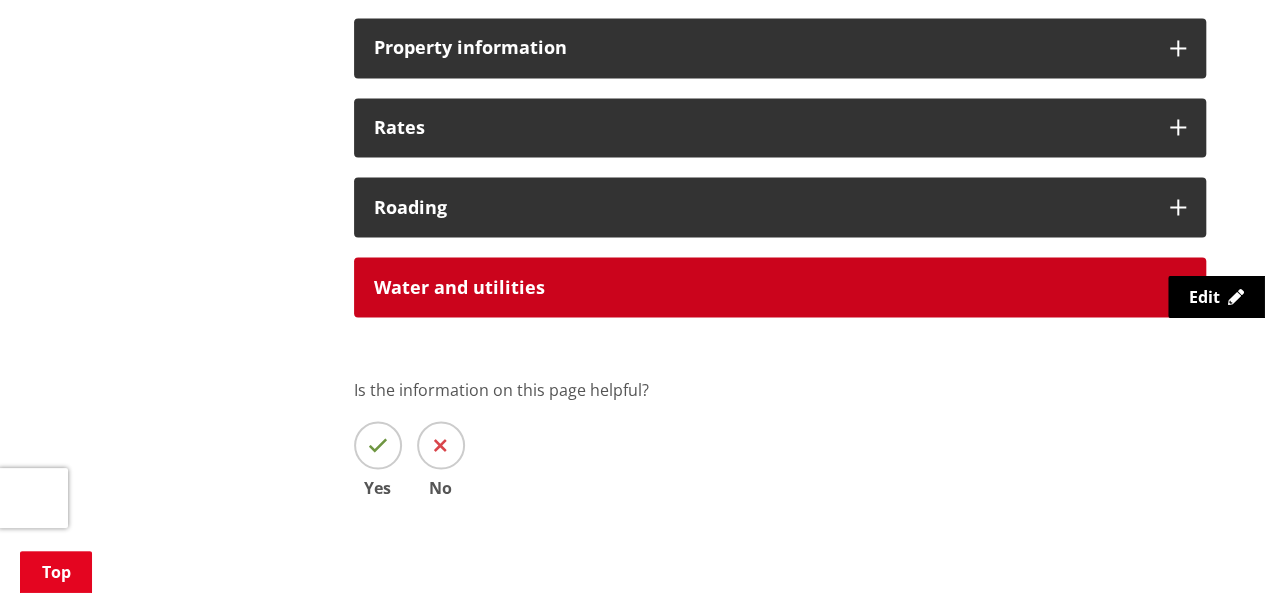 scroll, scrollTop: 1600, scrollLeft: 0, axis: vertical 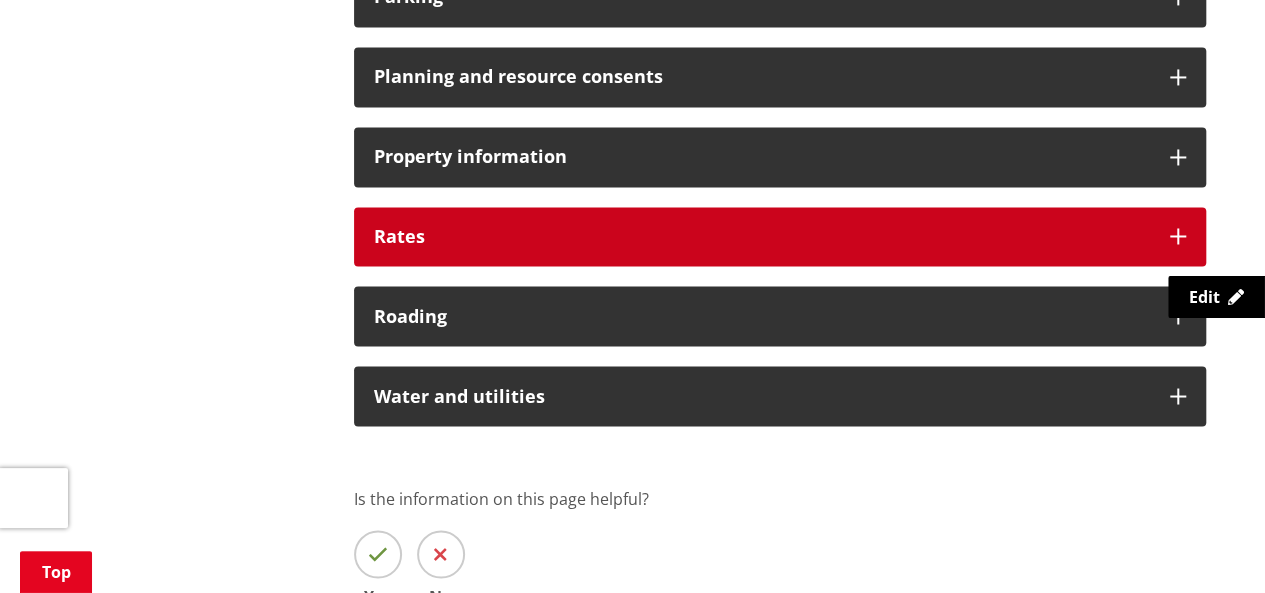 click on "Rates" at bounding box center [762, 237] 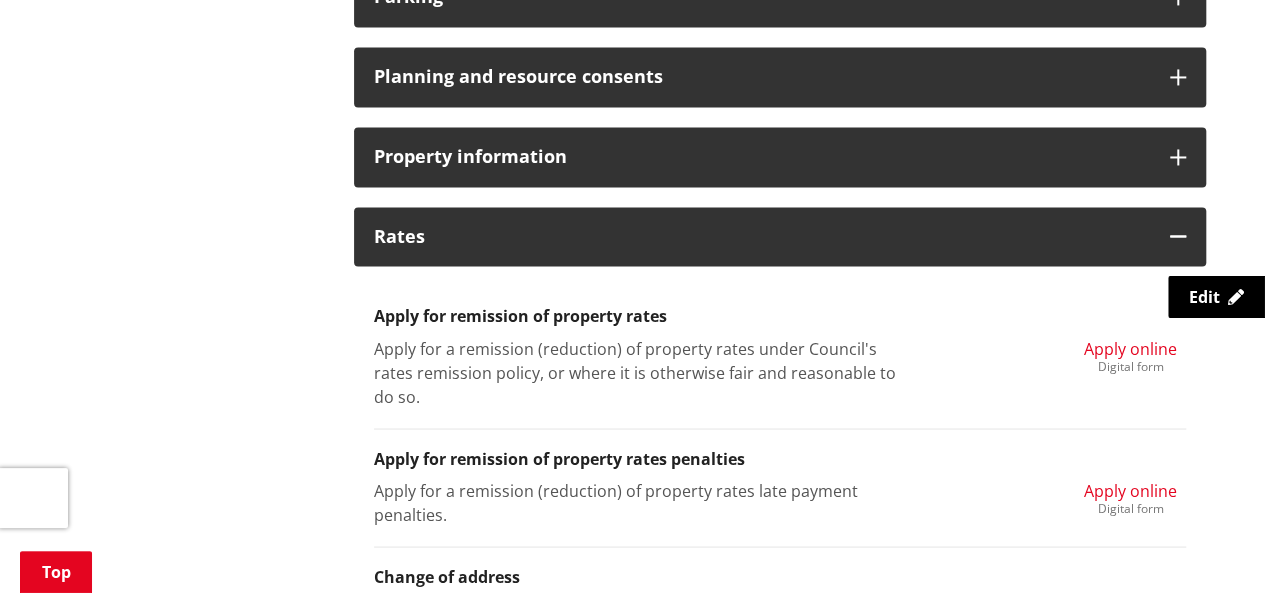 click on "Apply online" at bounding box center (1130, 490) 